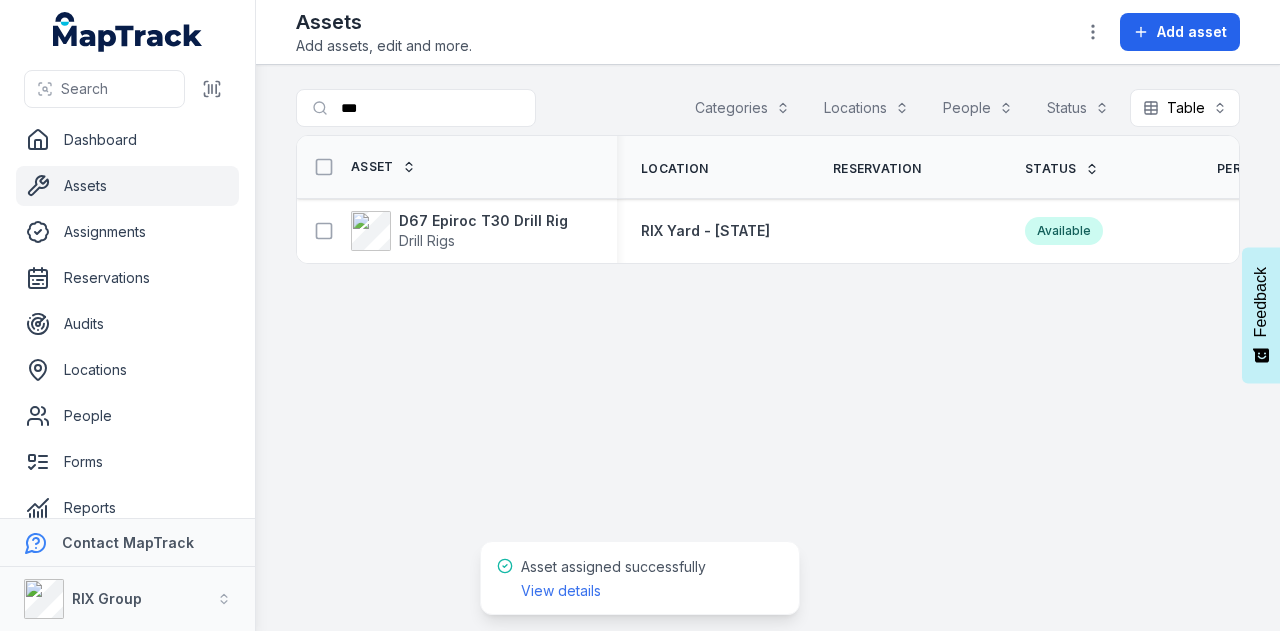 scroll, scrollTop: 0, scrollLeft: 0, axis: both 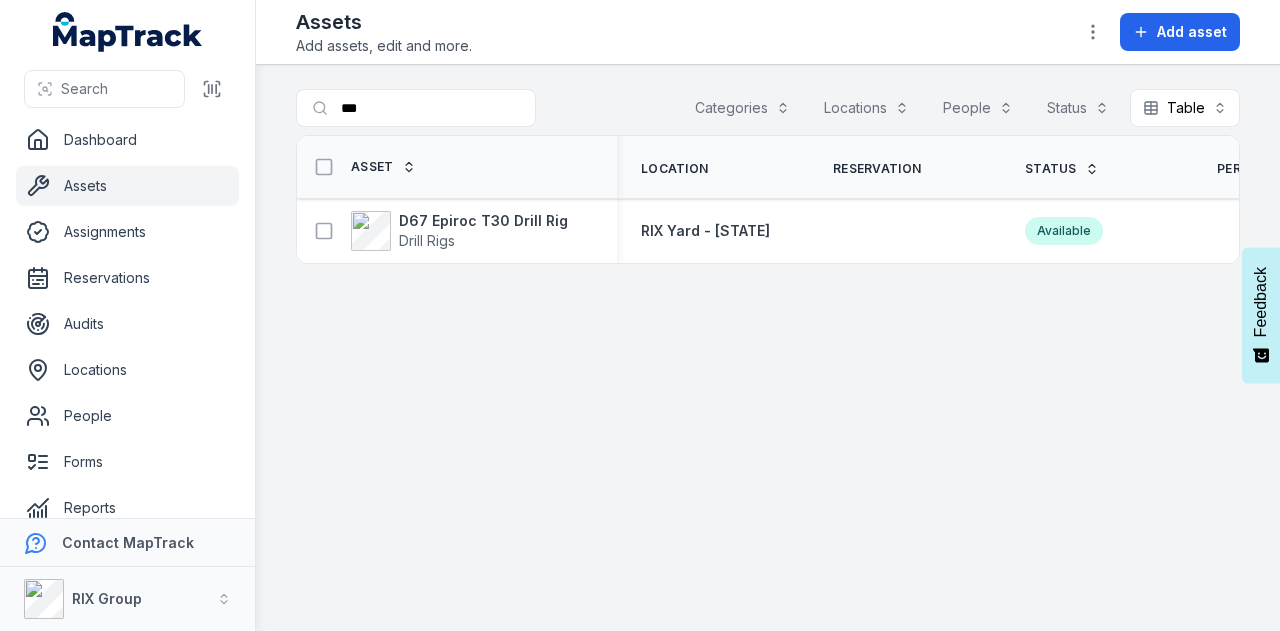 click on "Search for  assets *** Categories   Locations   People Status Table ***** Asset Location Reservation Status Person Tag Device ID D67 Epiroc T30 Drill Rig Drill Rigs RIX Yard - NSW Available RIX-152 578730 Loading..." at bounding box center [768, 348] 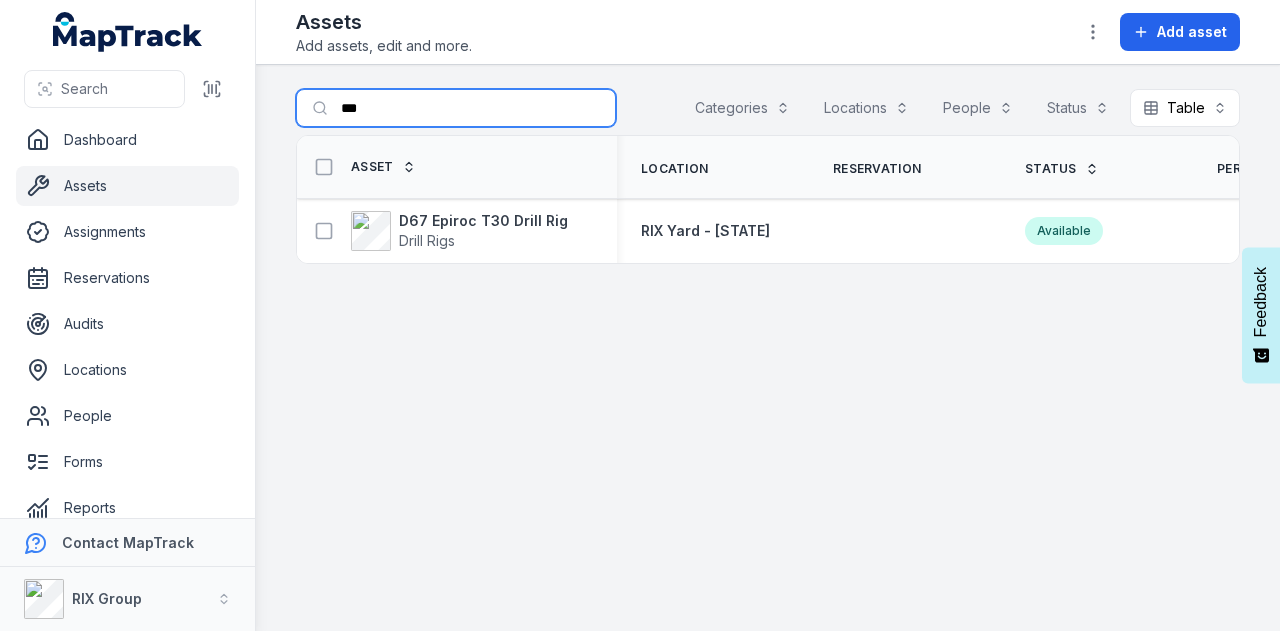 click on "***" at bounding box center (456, 108) 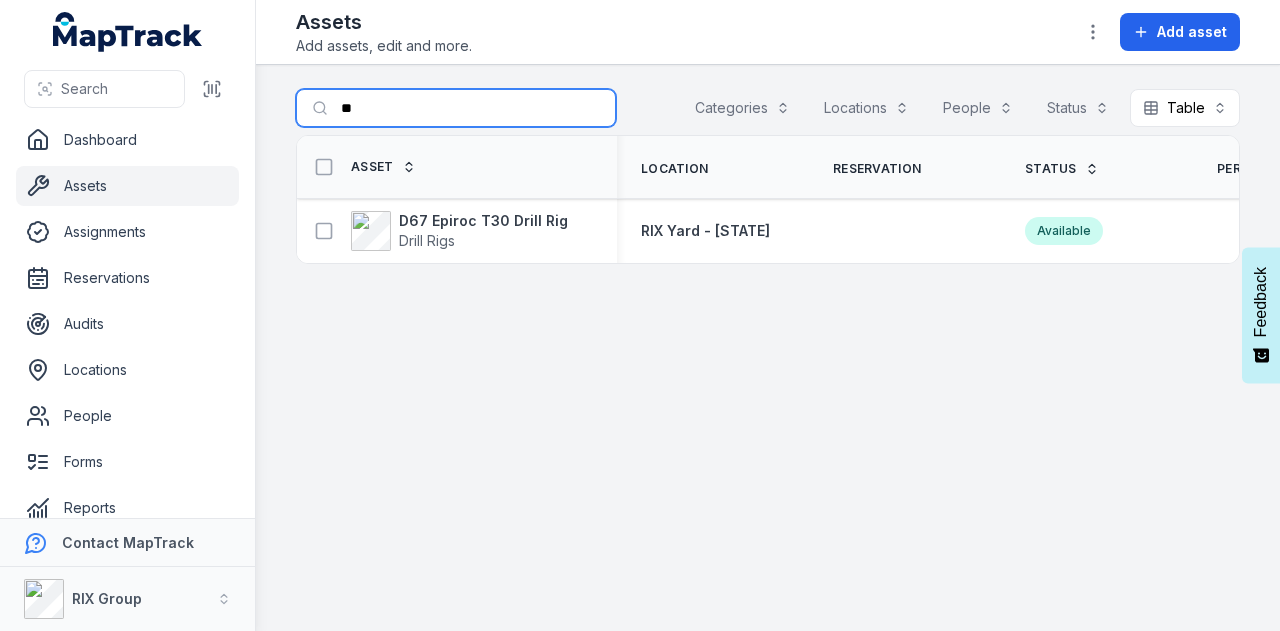 type on "*" 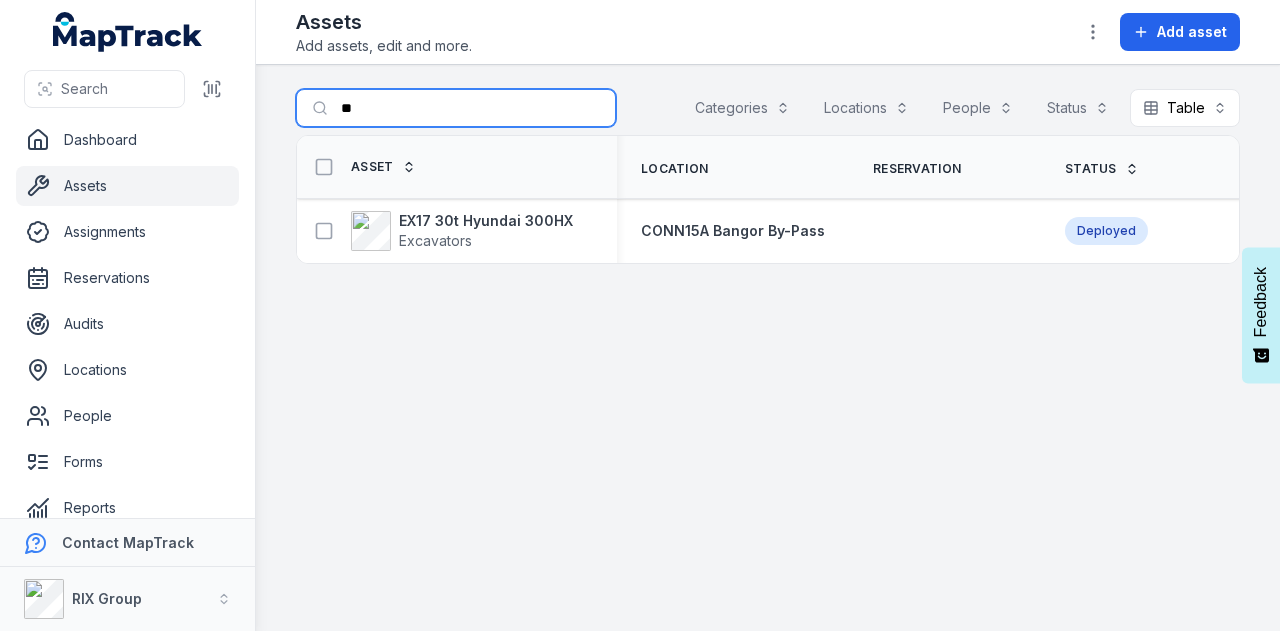 type on "*" 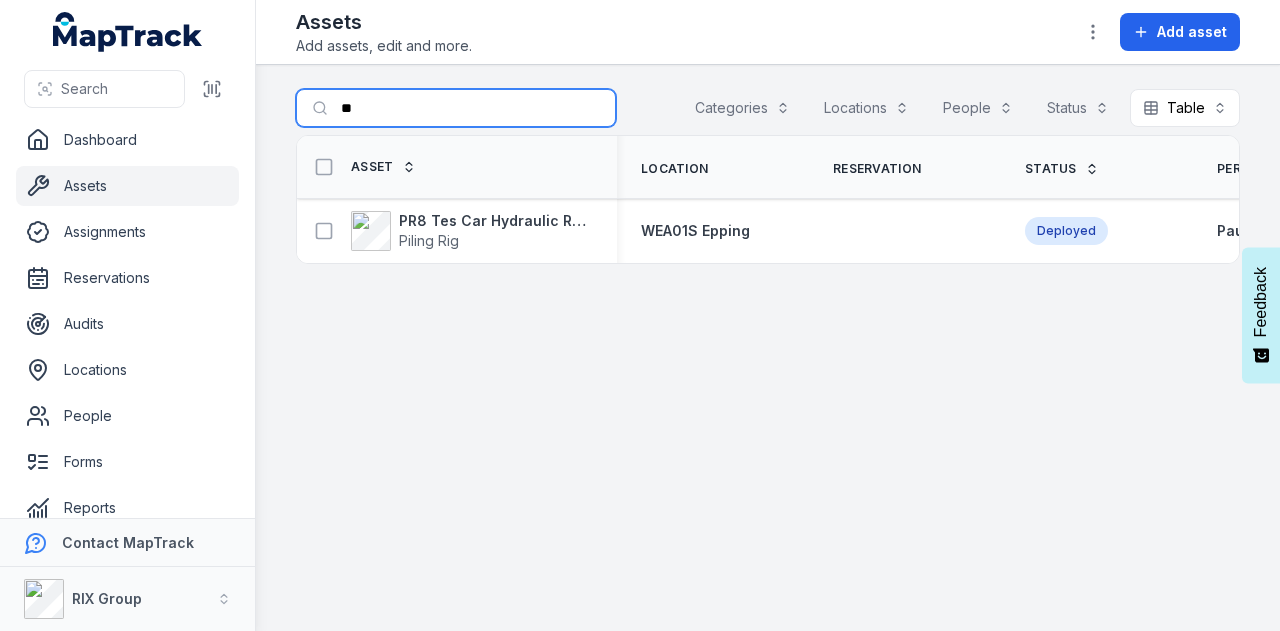 type on "*" 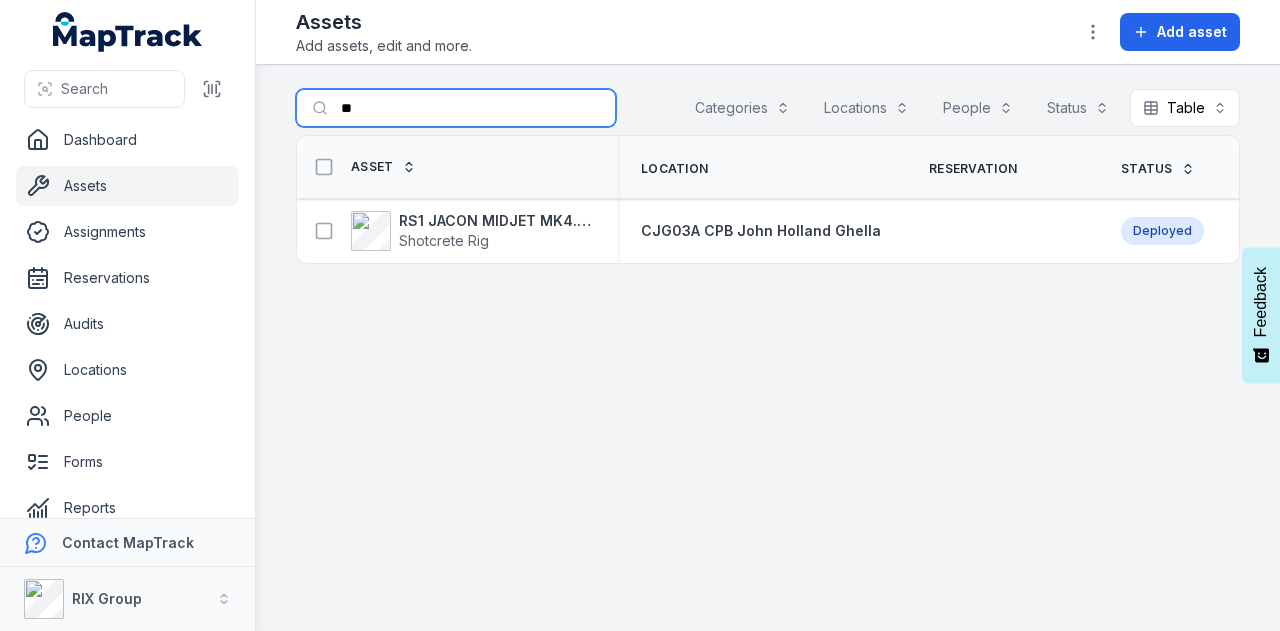 type on "*" 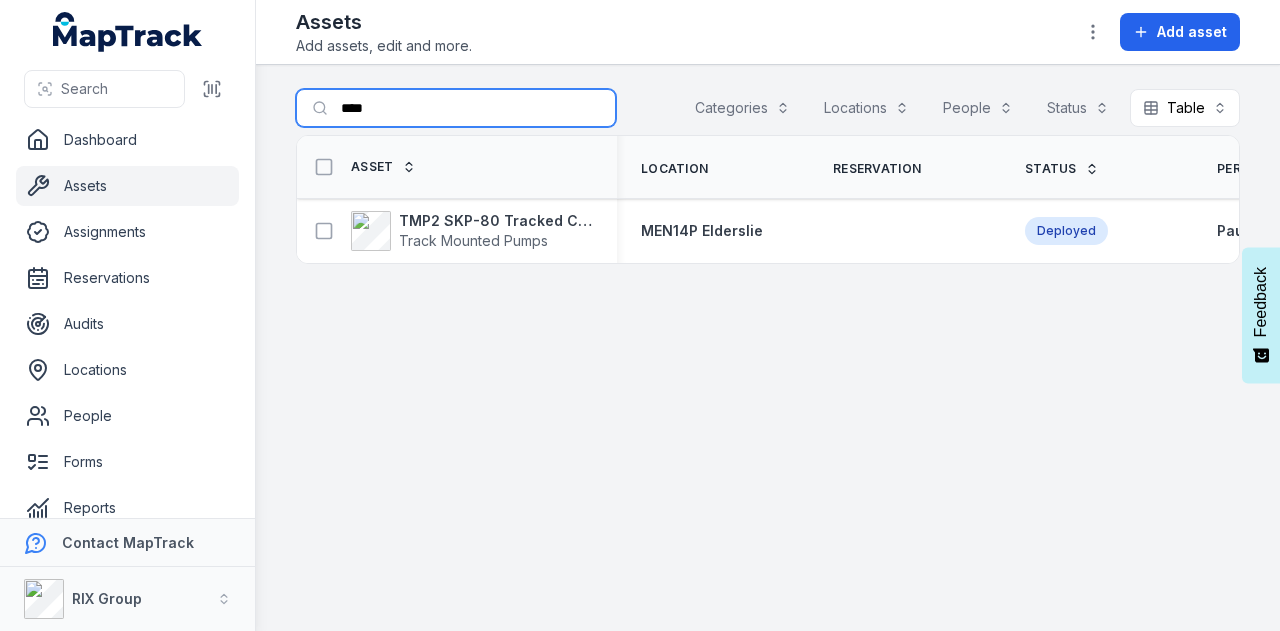 type on "****" 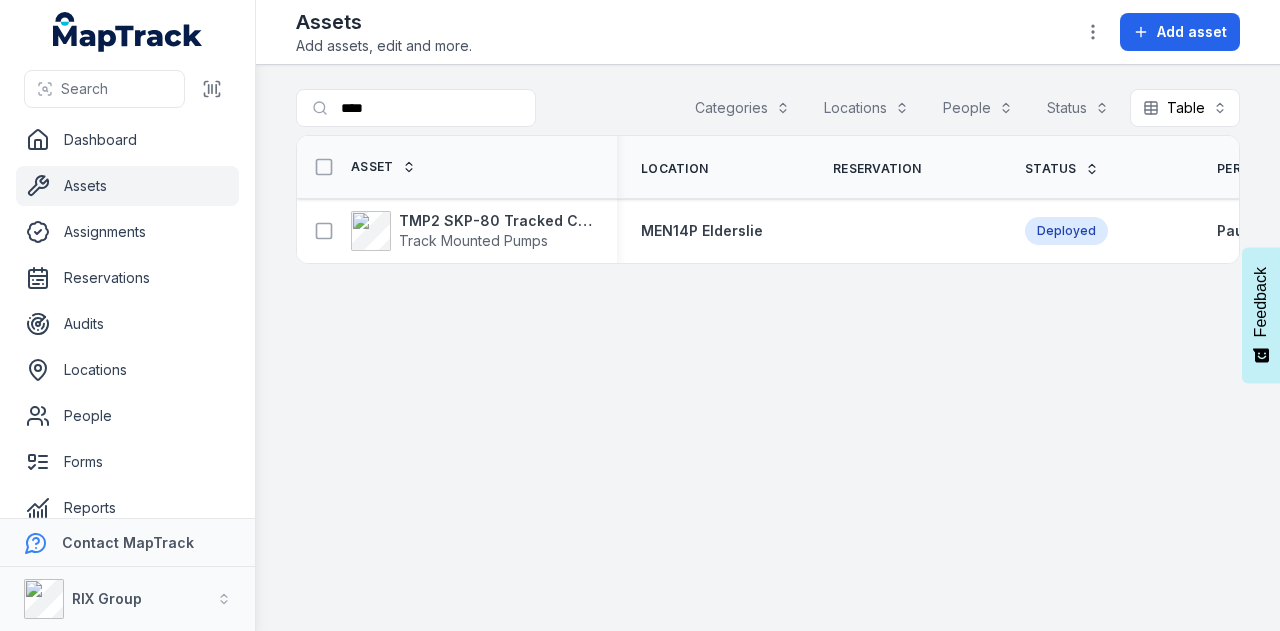 click on "Assets" at bounding box center (127, 186) 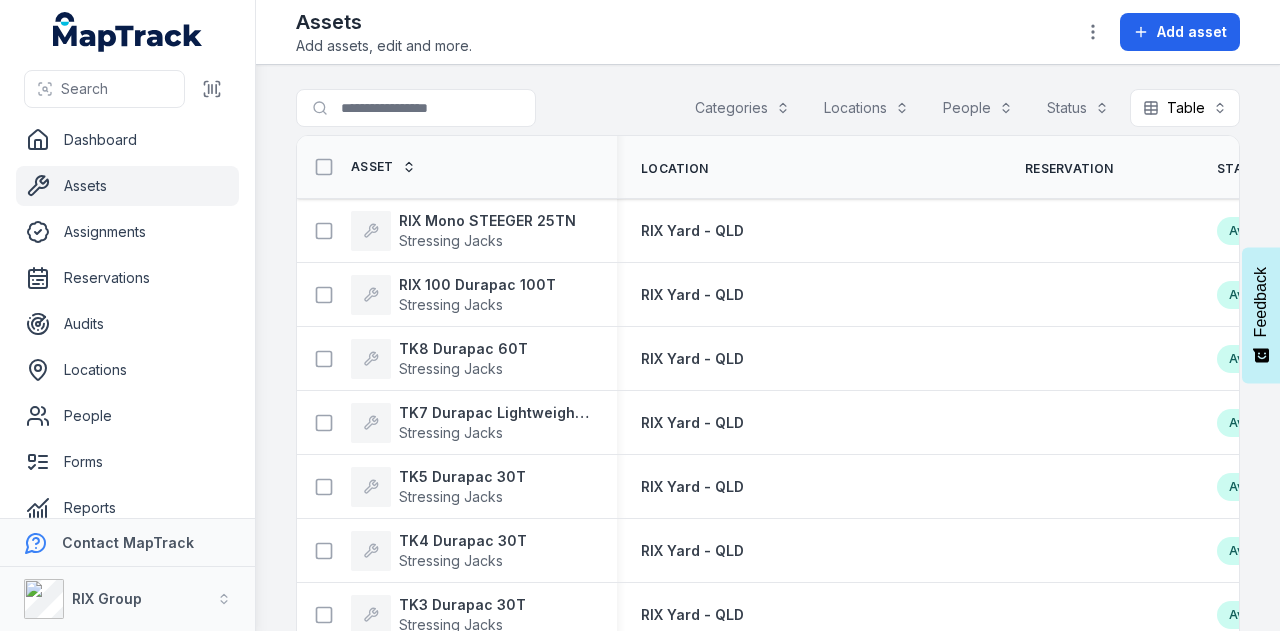 scroll, scrollTop: 0, scrollLeft: 0, axis: both 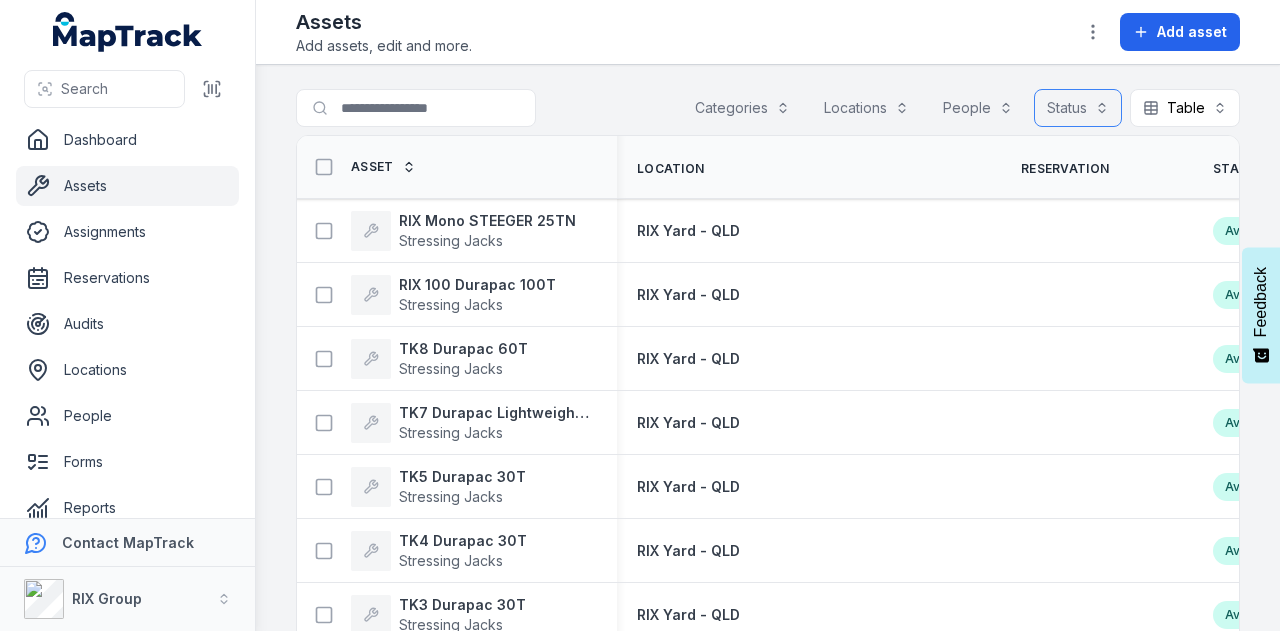 click on "Status" at bounding box center [1078, 108] 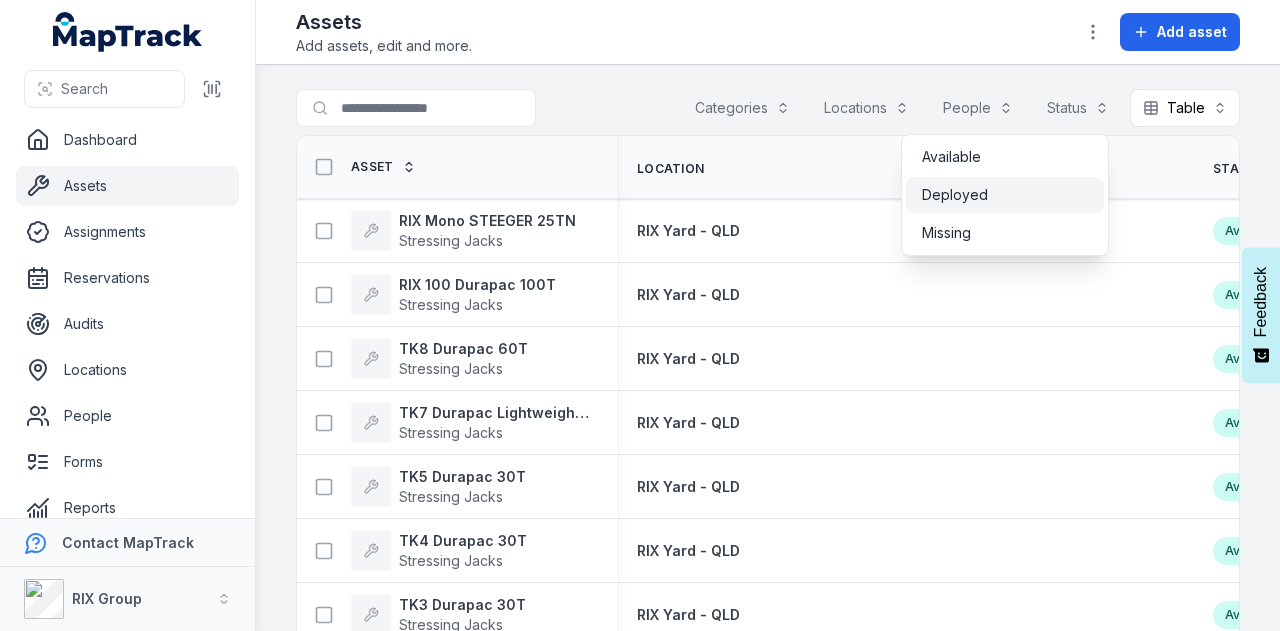 click on "Deployed" at bounding box center (1005, 195) 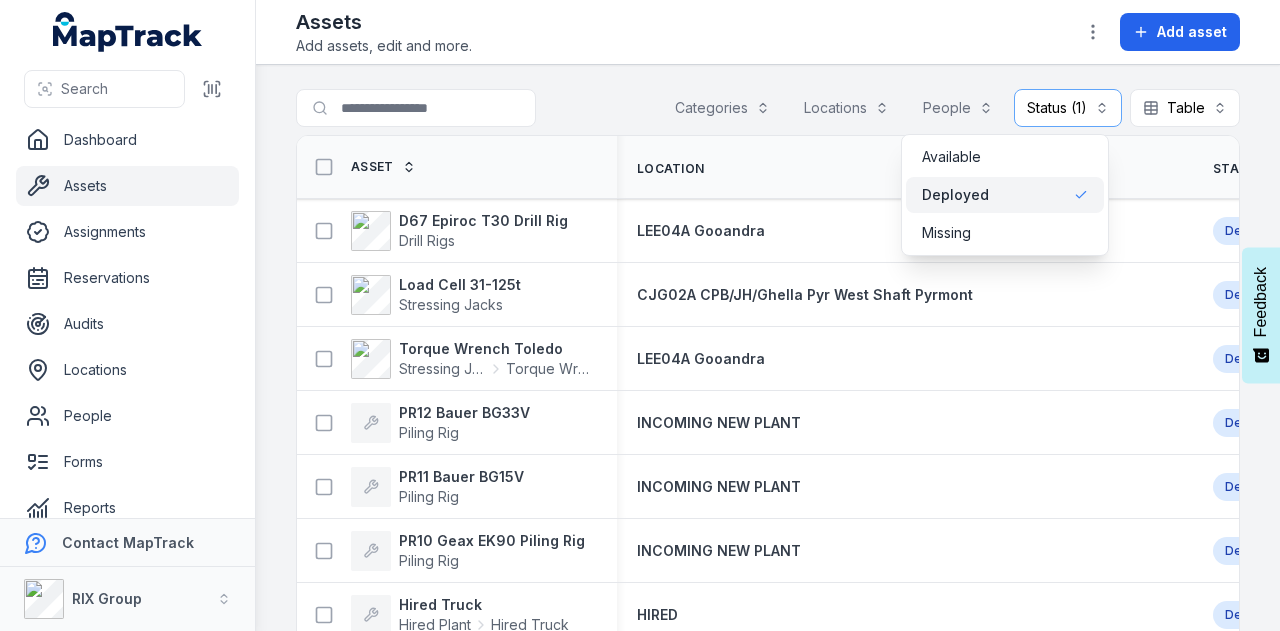 click on "Search for  assets Categories   Locations   People Status (1) ******** Table ***** Asset Location Reservation Status Person Tag Device ID D67 Epiroc T30 Drill Rig Drill Rigs LEE04A Gooandra Deployed RIX-152 578730 Load Cell 31-125t Stressing Jacks CJG02A CPB/JH/Ghella Pyr West Shaft Pyrmont Deployed RIX-122 Torque Wrench Toledo Stressing Jacks Torque Wrench LEE04A Gooandra Deployed RIX-105 PR12 Bauer BG33V Piling Rig INCOMING NEW PLANT Deployed PR11 Bauer BG15V Piling Rig INCOMING NEW PLANT Deployed PR10 Geax EK90 Piling Rig Piling Rig INCOMING NEW PLANT Deployed Hired Truck Hired Plant Hired Truck HIRED Deployed Hired Concrete Pump Truck Hired Plant Hired Concrete Pump Truck HIRED Deployed Hired Piling Rig Hired Plant Hired Piling Rig HIRED Deployed Hired Generic Plant Hired Plant Hired Generic Plant HIRED Deployed Hired Forklift Hired Plant Hired Forklift HIRED Deployed Hired Excavator Hired Plant Hired Excavator HIRED Deployed Hired Air Compressor Hired Plant Hired Air Compressor HIRED Deployed Excavators" at bounding box center [768, 348] 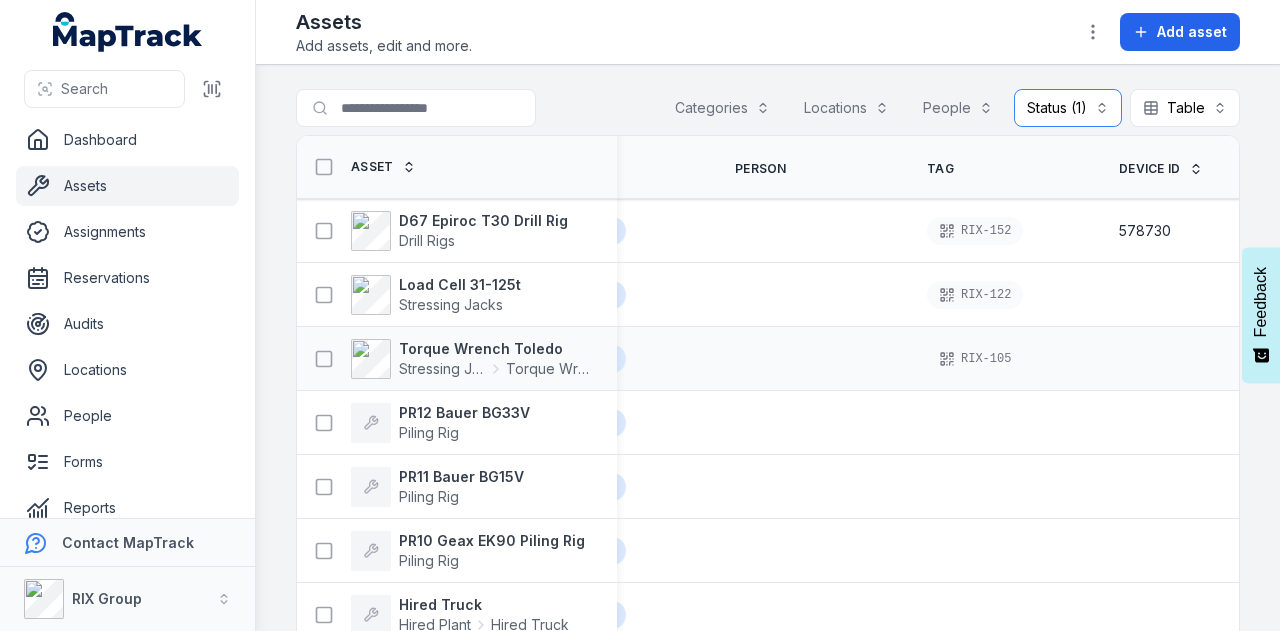 scroll, scrollTop: 0, scrollLeft: 725, axis: horizontal 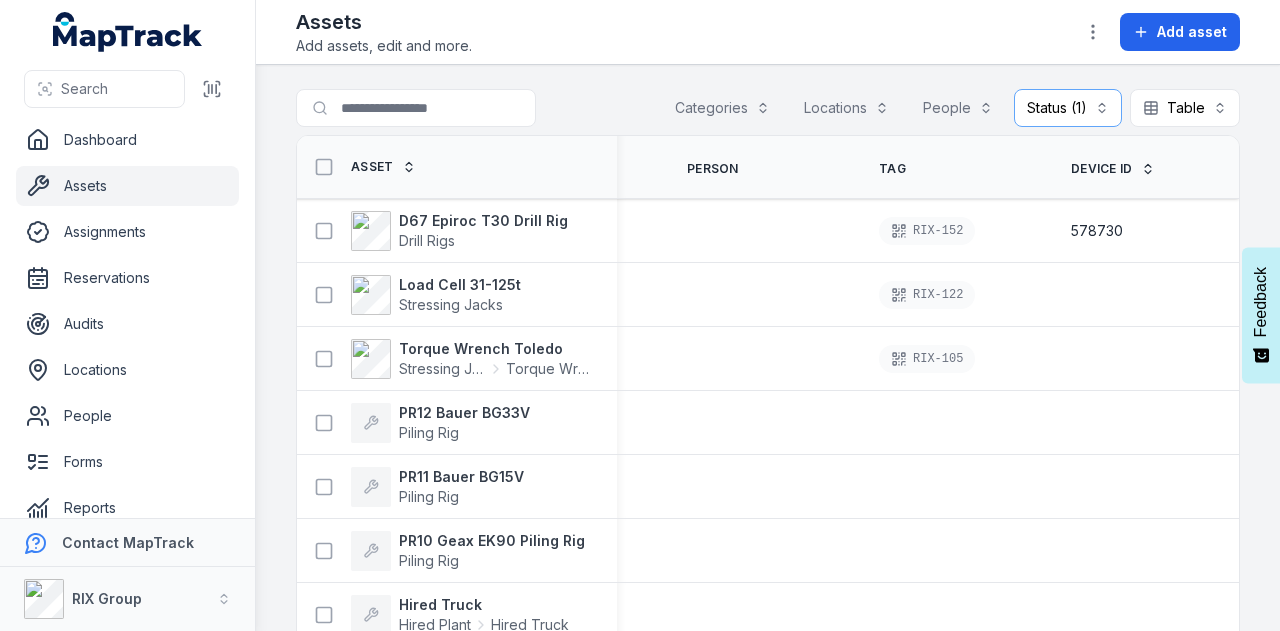 click on "Device ID" at bounding box center (1102, 169) 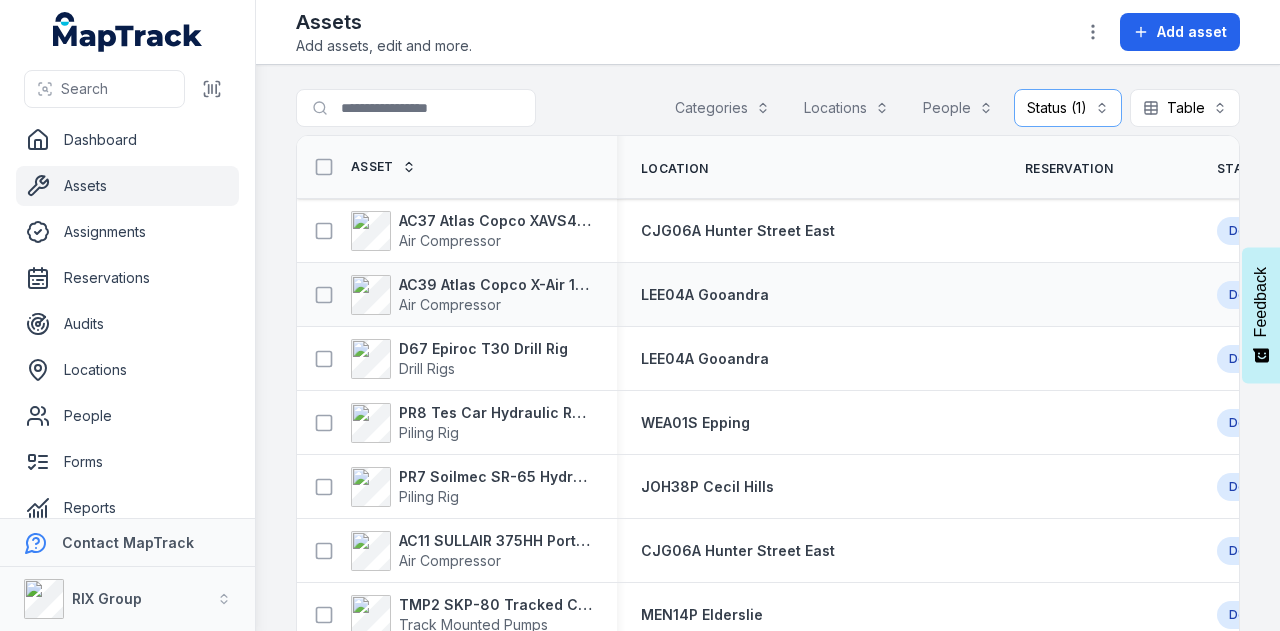 scroll, scrollTop: 0, scrollLeft: 0, axis: both 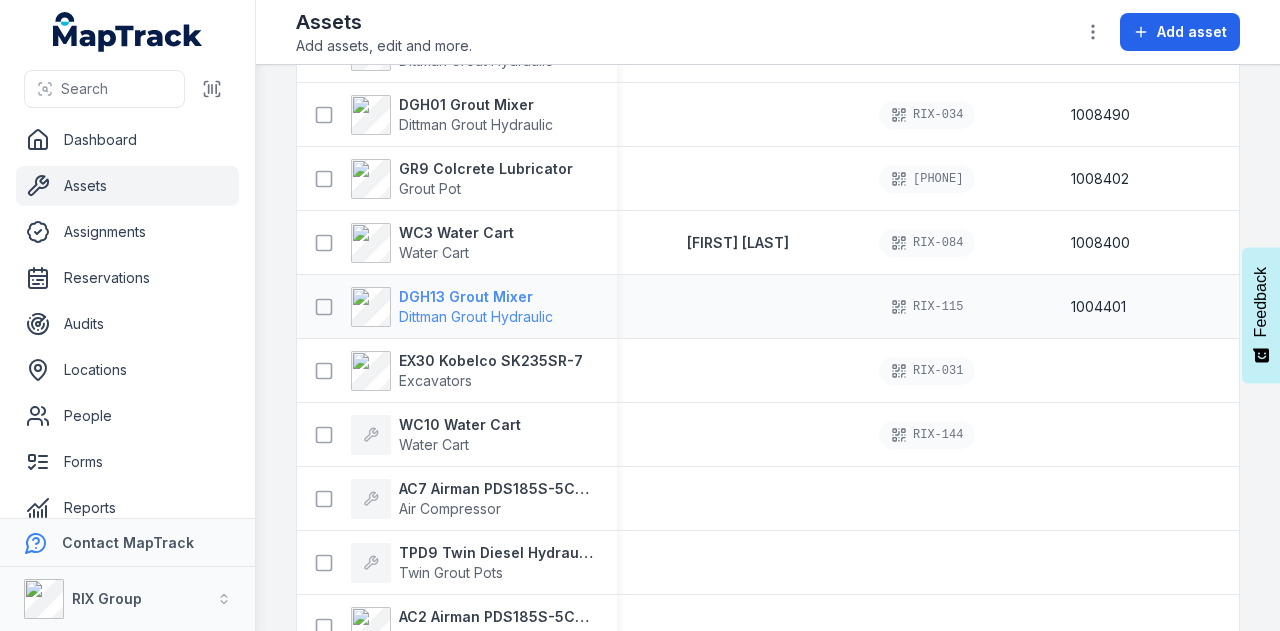 click on "DGH13 Grout Mixer" at bounding box center [476, 297] 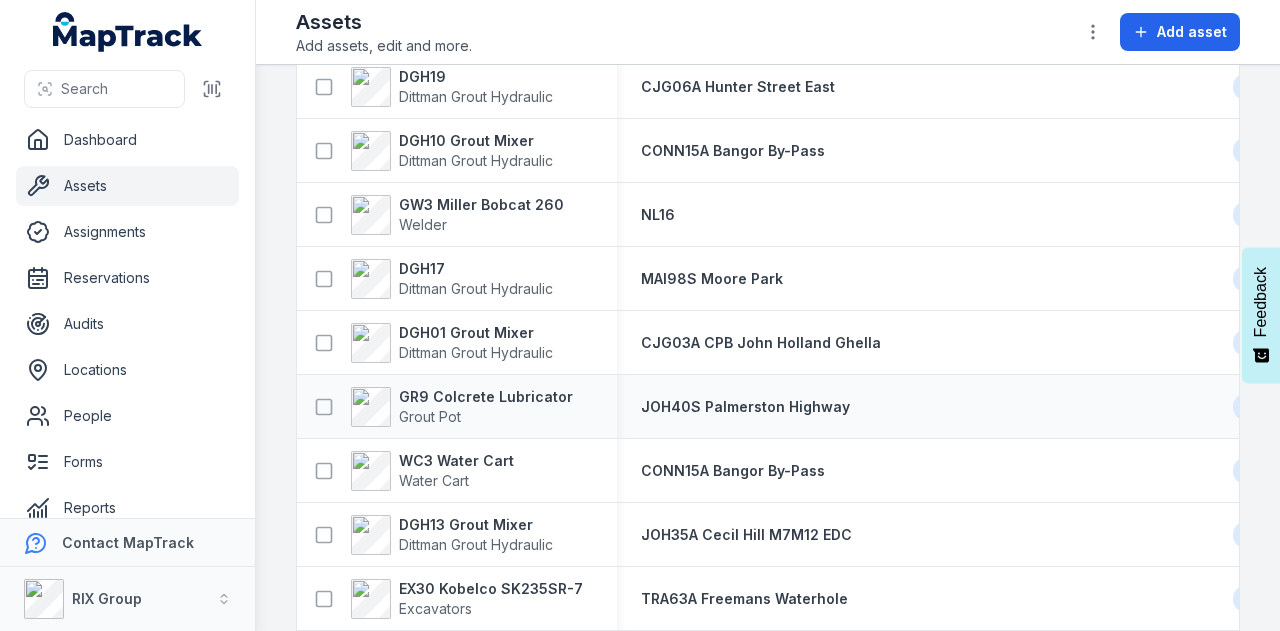scroll, scrollTop: 1900, scrollLeft: 0, axis: vertical 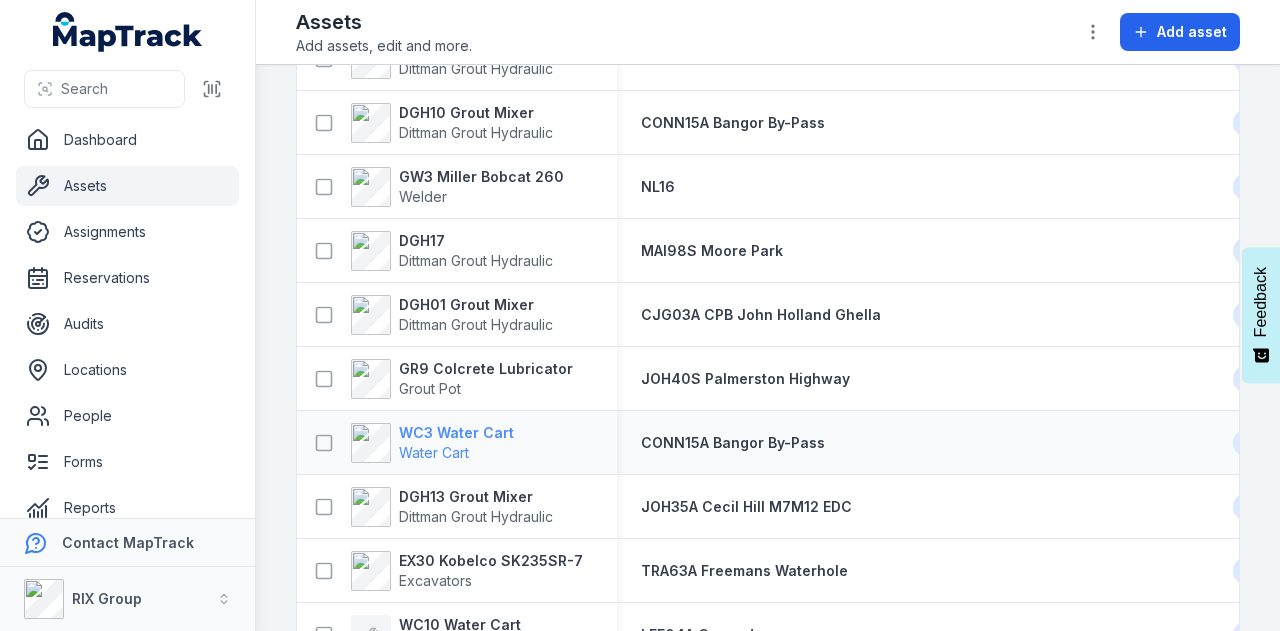 click on "WC3 Water Cart" at bounding box center [456, 433] 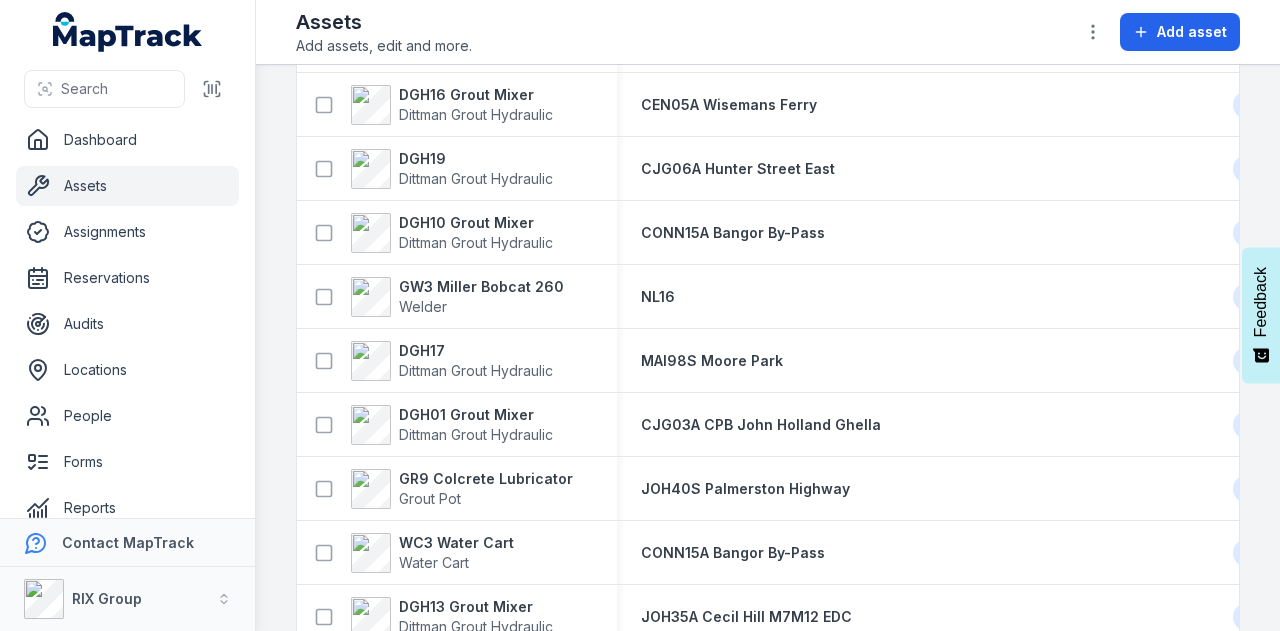 scroll, scrollTop: 1900, scrollLeft: 0, axis: vertical 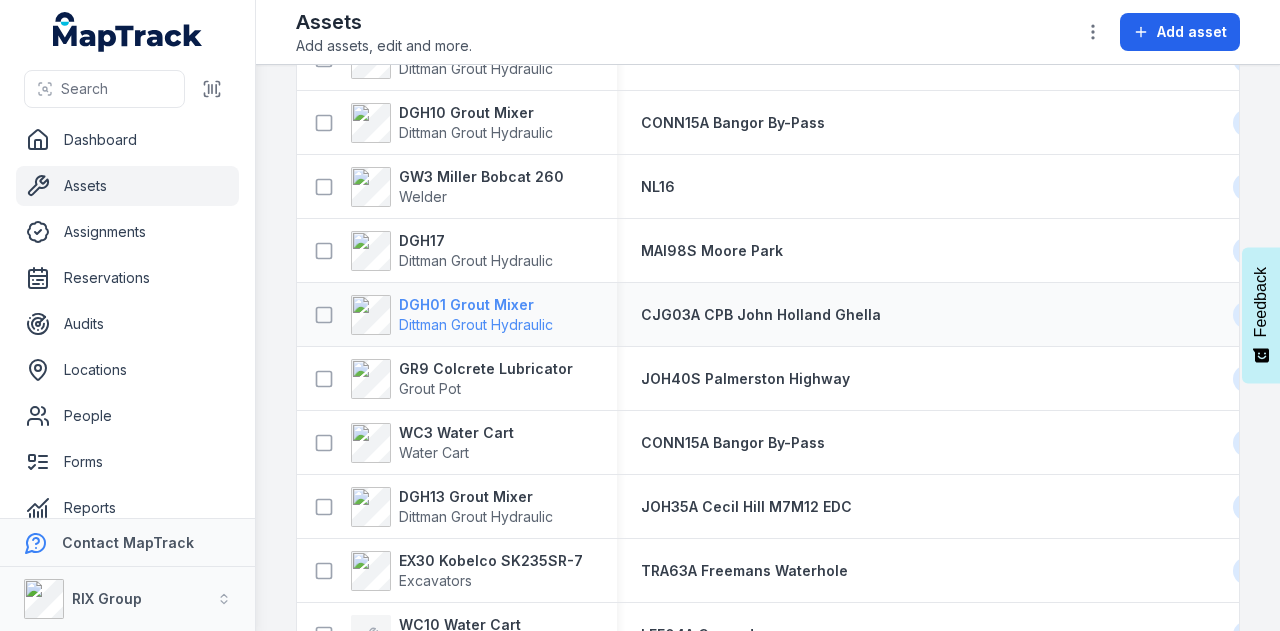 click on "DGH01 Grout Mixer" at bounding box center [476, 305] 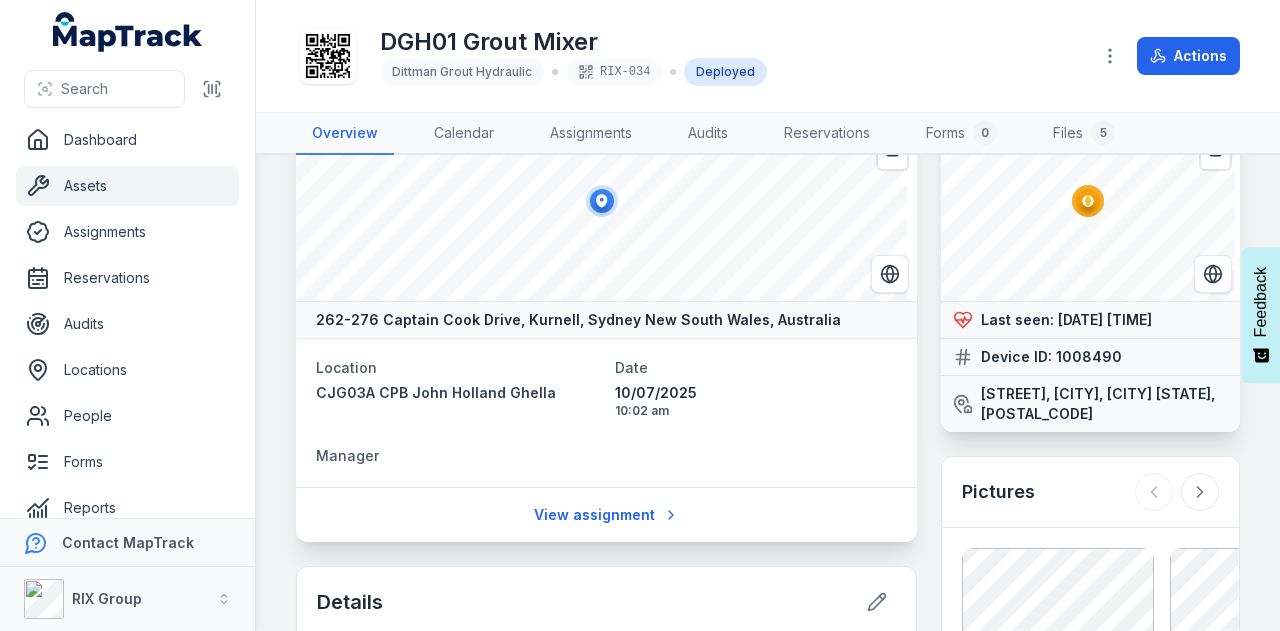 scroll, scrollTop: 100, scrollLeft: 0, axis: vertical 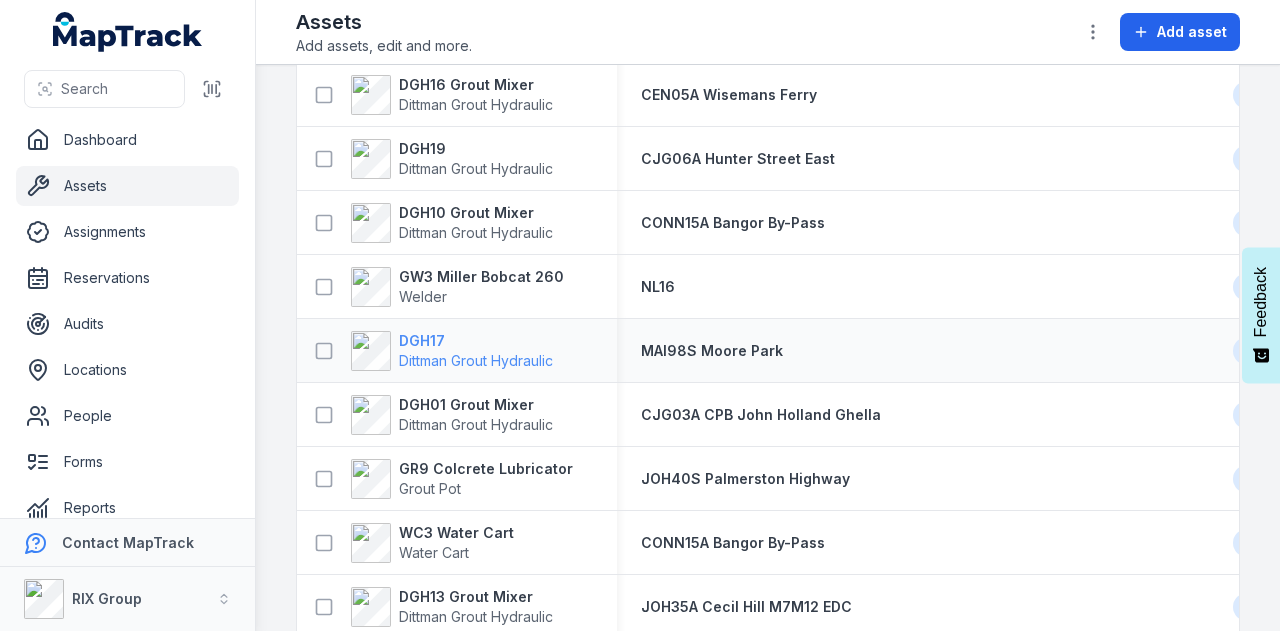 click on "DGH17" at bounding box center (476, 341) 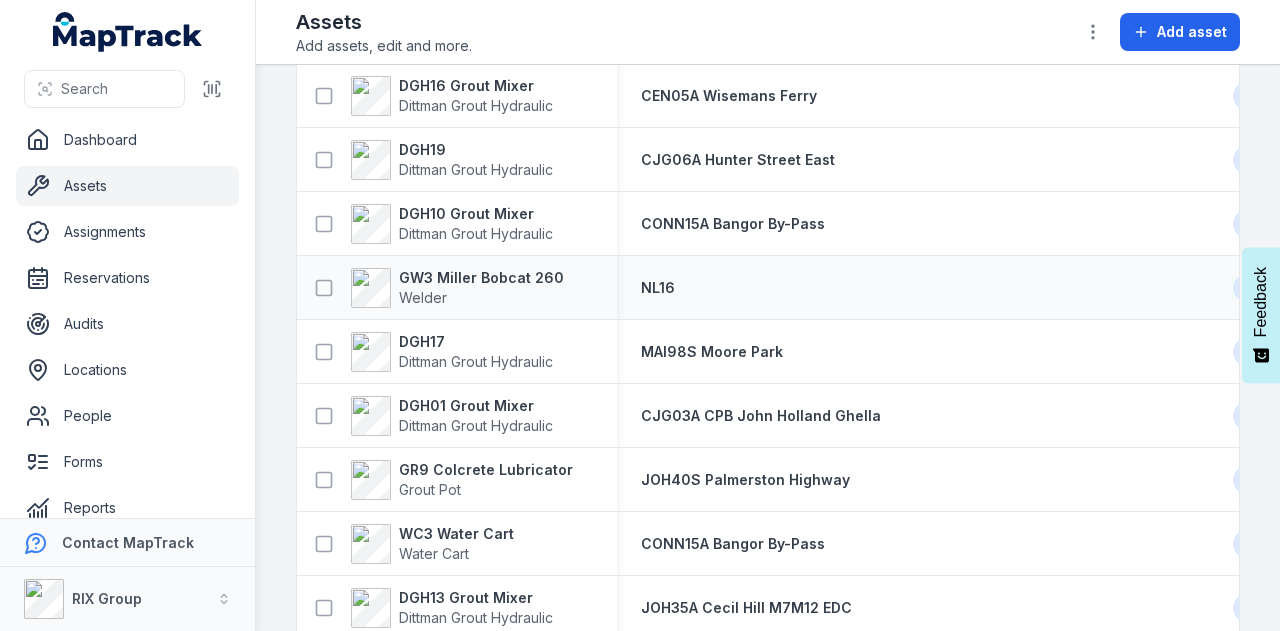 scroll, scrollTop: 1800, scrollLeft: 0, axis: vertical 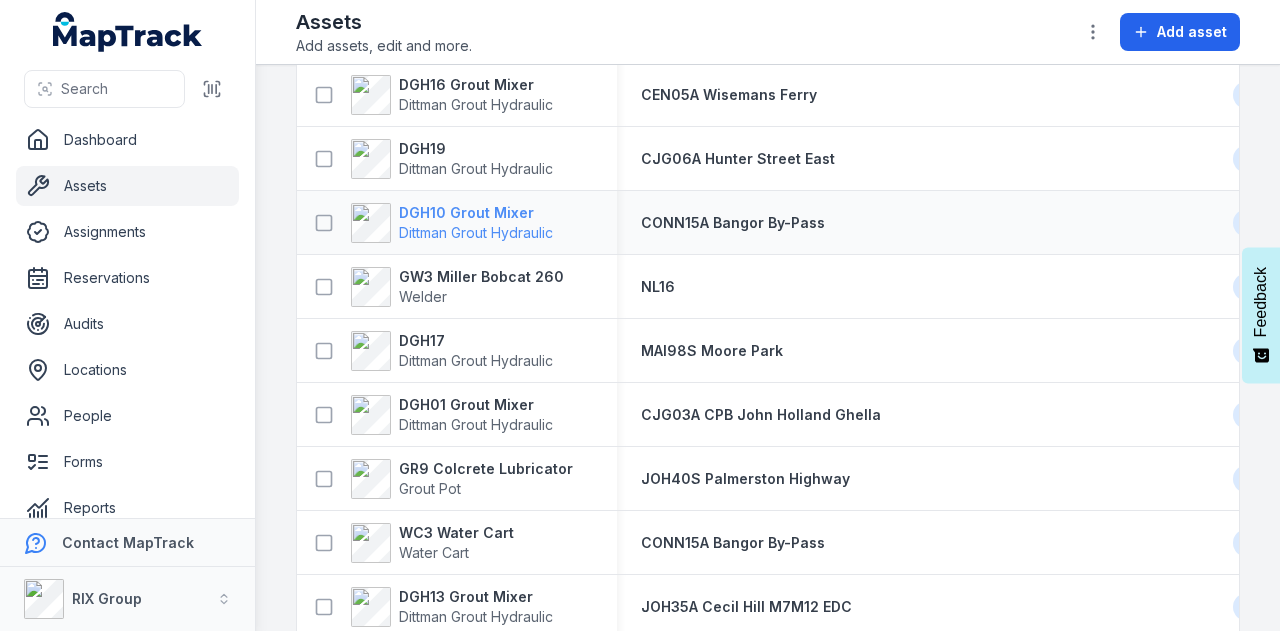 click on "DGH10 Grout Mixer" at bounding box center [476, 213] 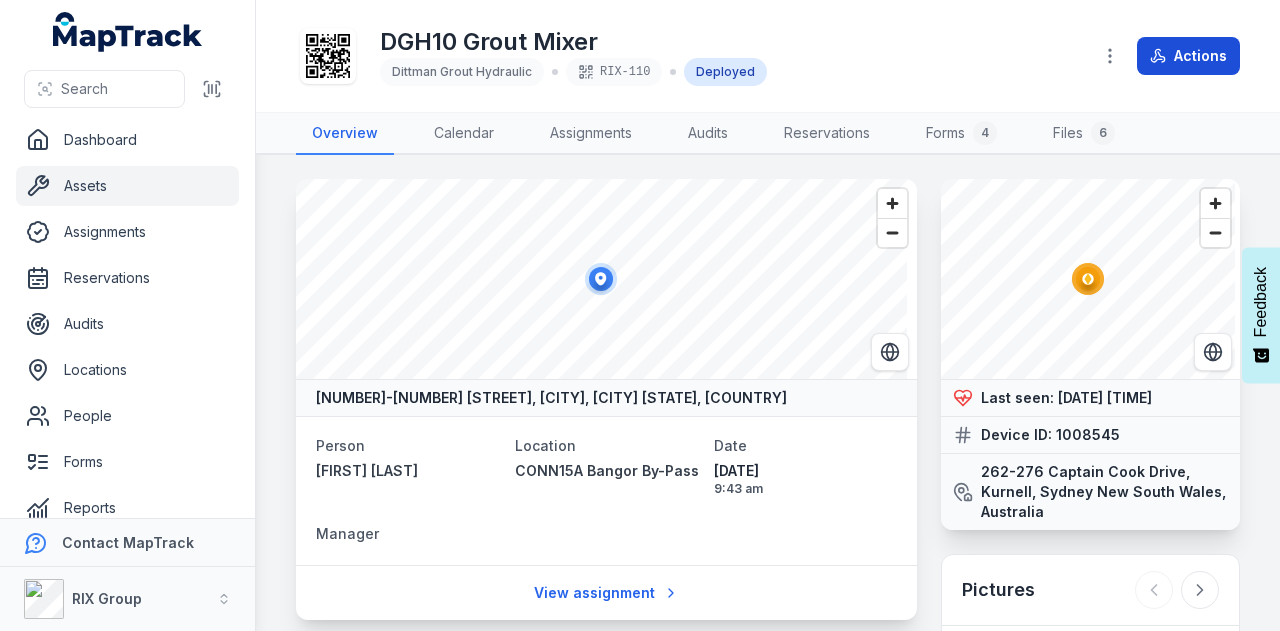 click on "Actions" at bounding box center [1188, 56] 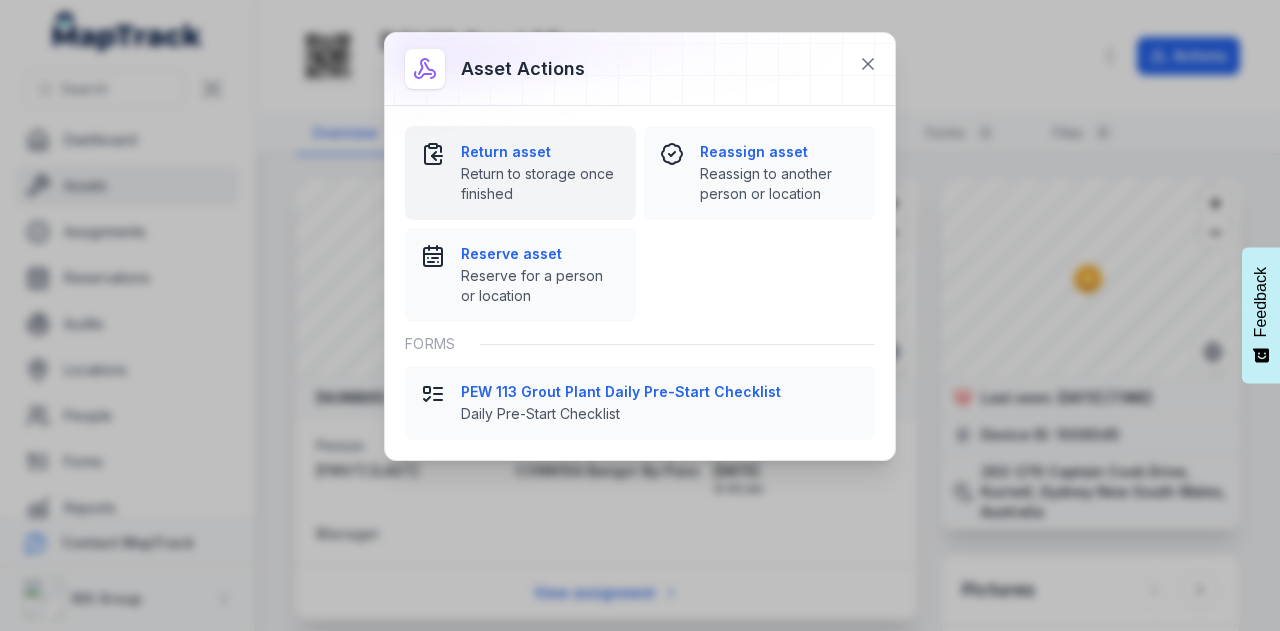 click on "Return asset" at bounding box center [540, 152] 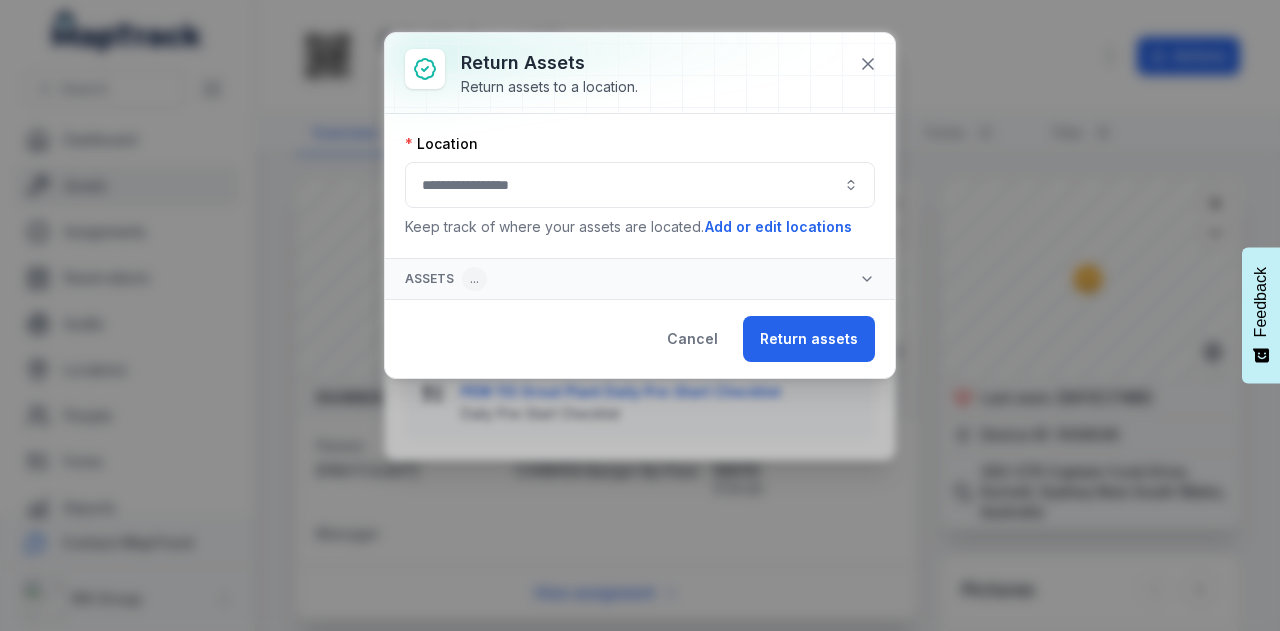 click at bounding box center (640, 185) 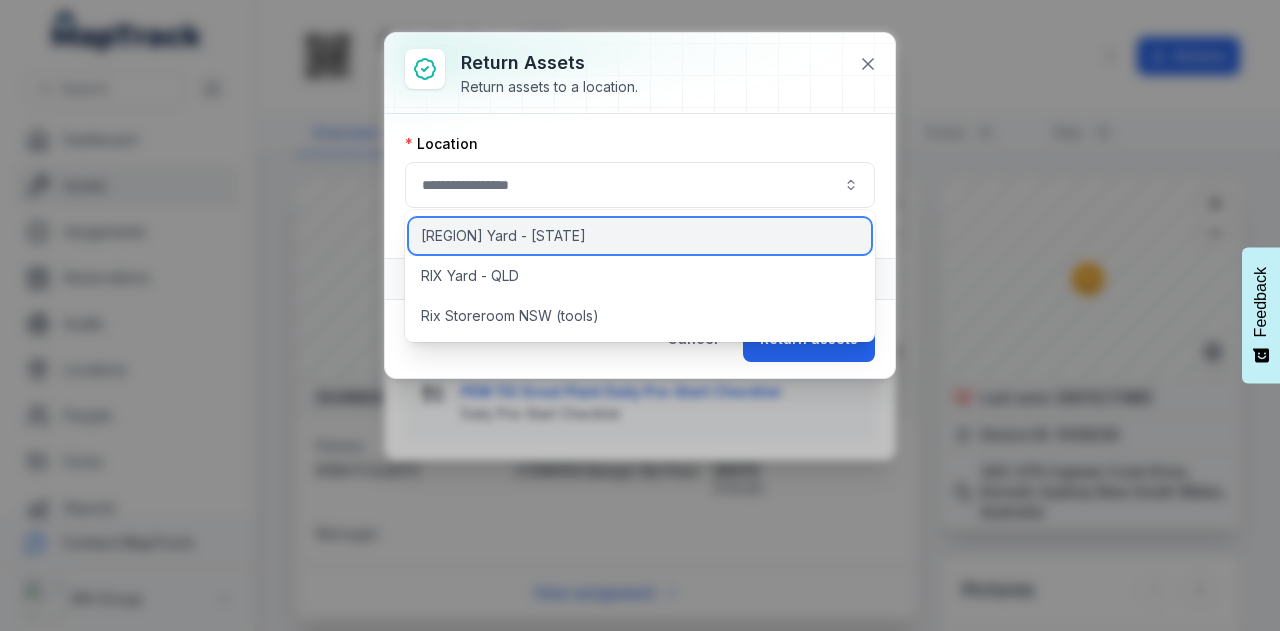 click on "[REGION] Yard - [STATE]" at bounding box center [640, 236] 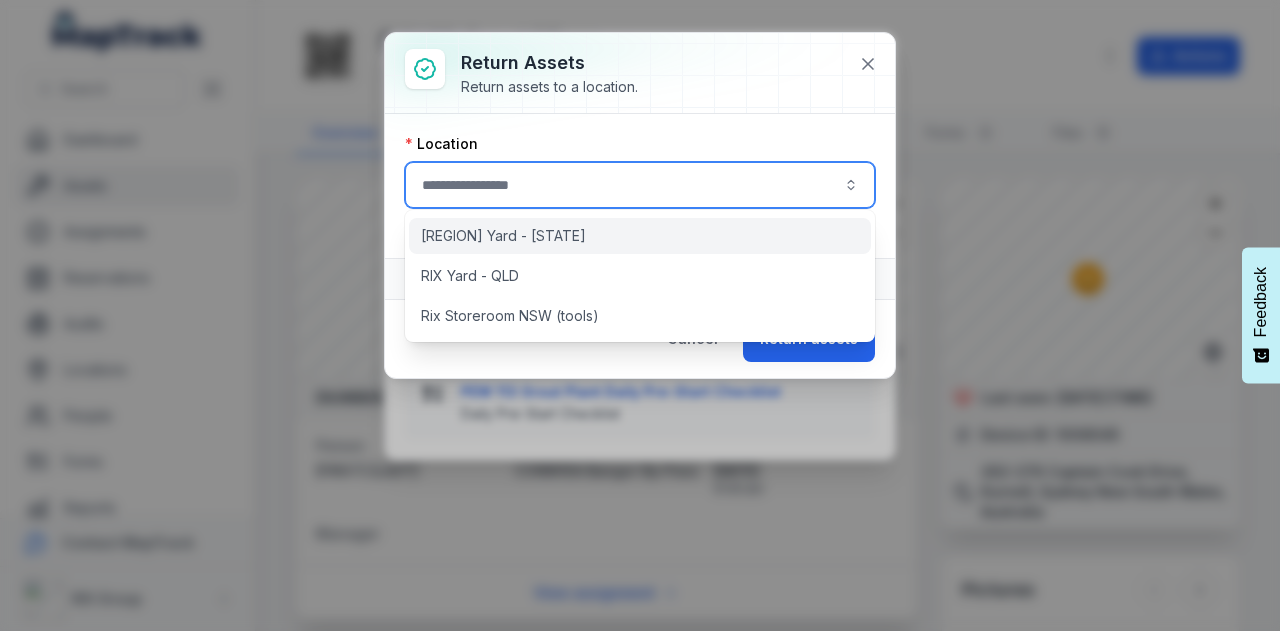 type on "**********" 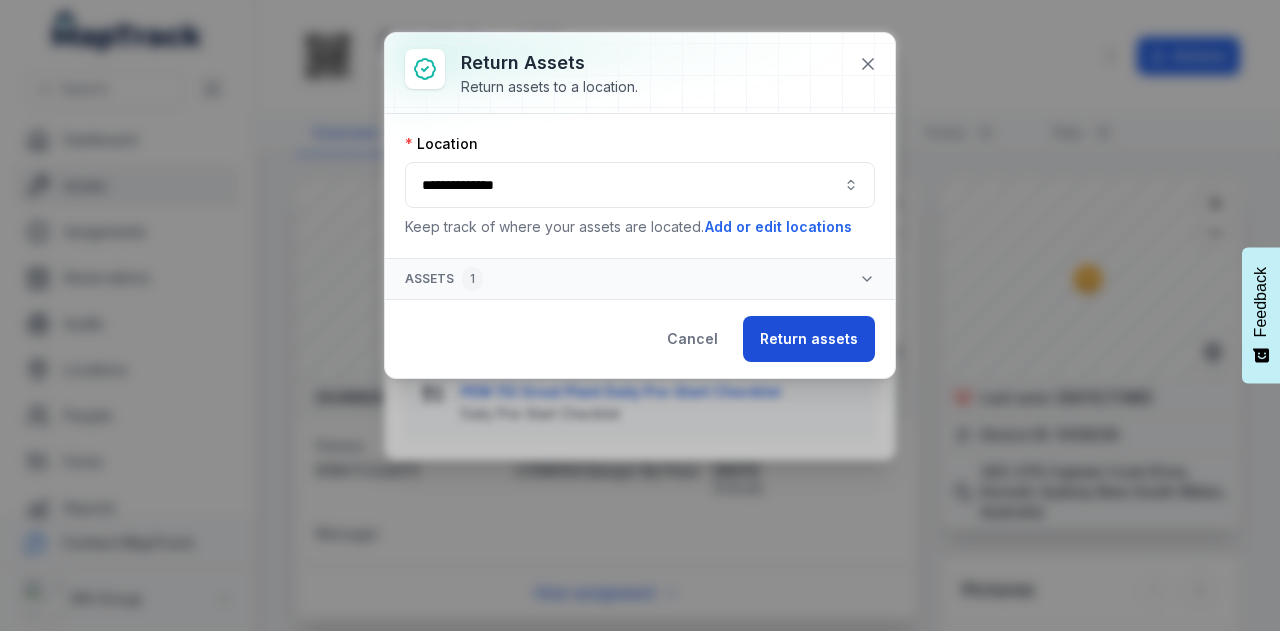 click on "Return assets" at bounding box center [809, 339] 